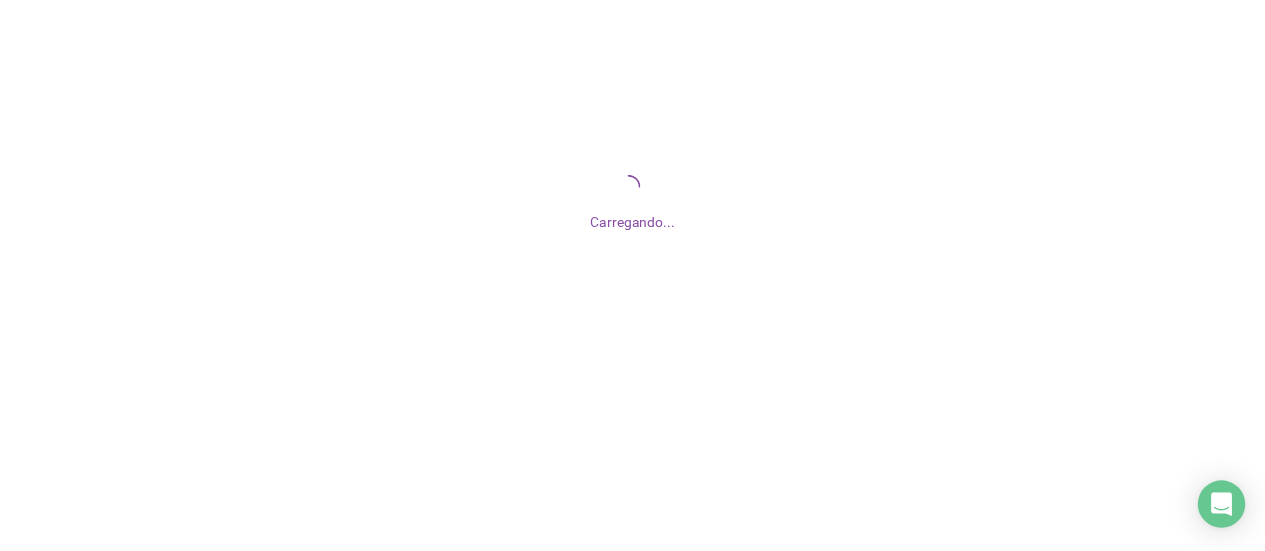 scroll, scrollTop: 0, scrollLeft: 0, axis: both 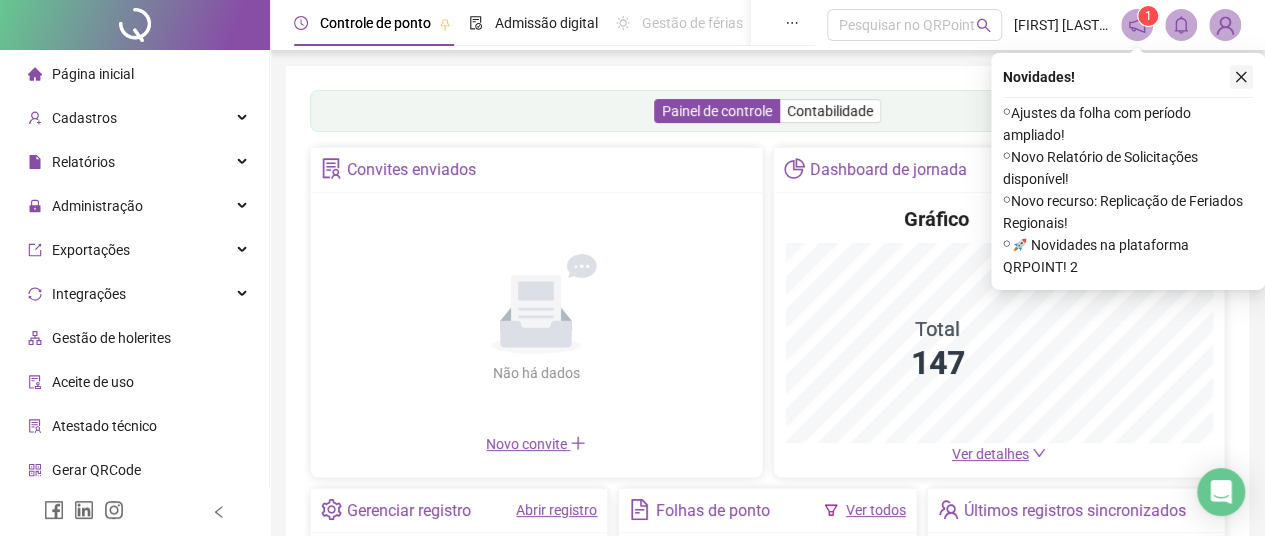 click 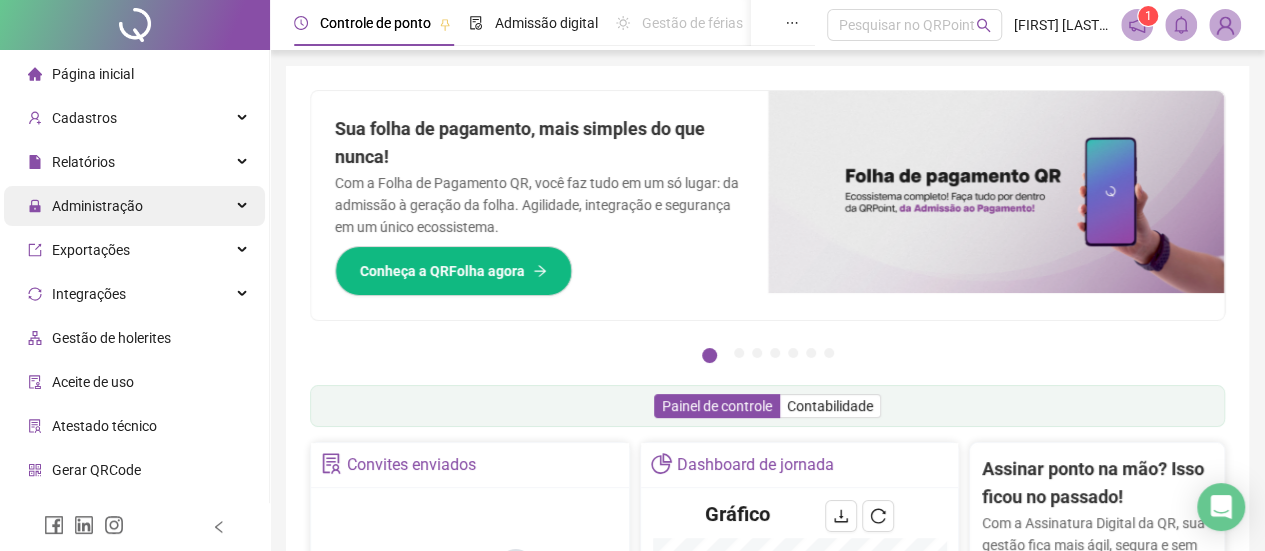 click on "Administração" at bounding box center [97, 206] 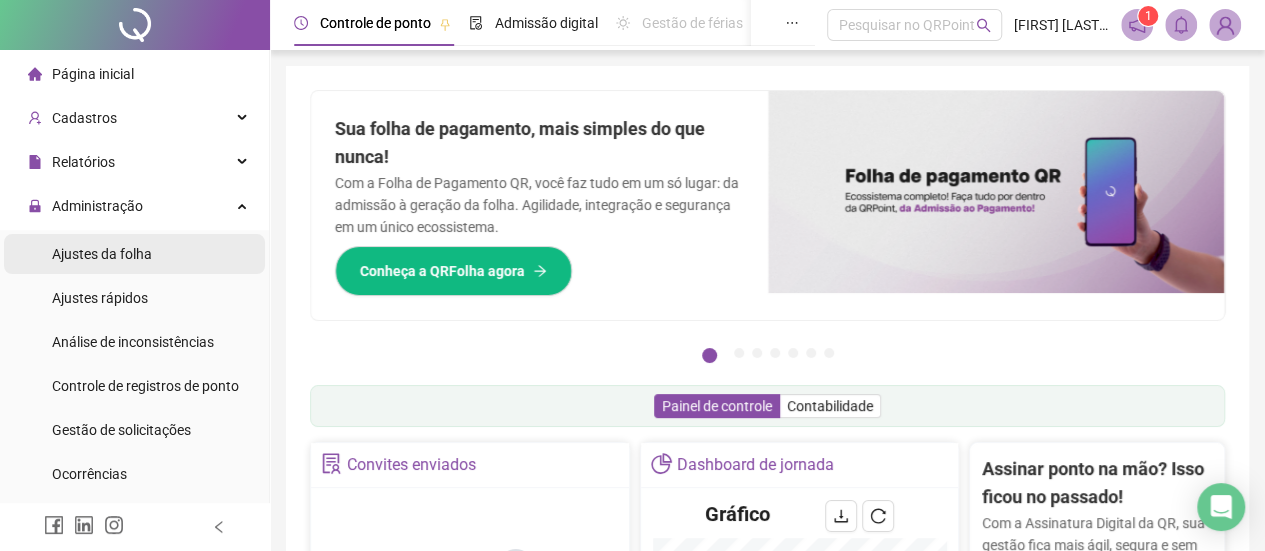 click on "Ajustes da folha" at bounding box center (102, 254) 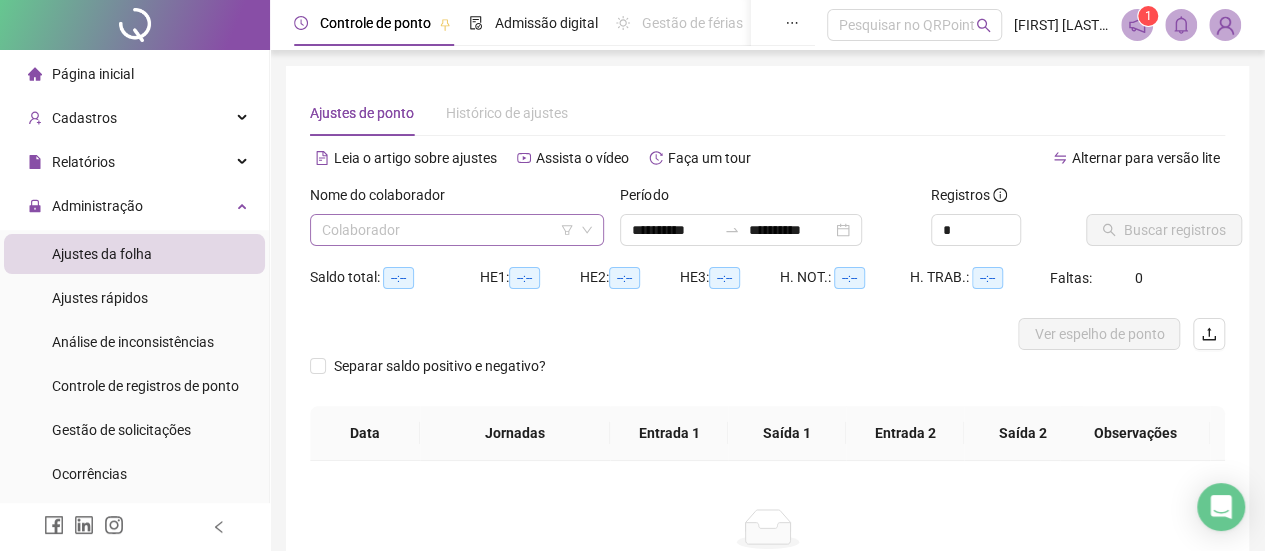 click at bounding box center [451, 230] 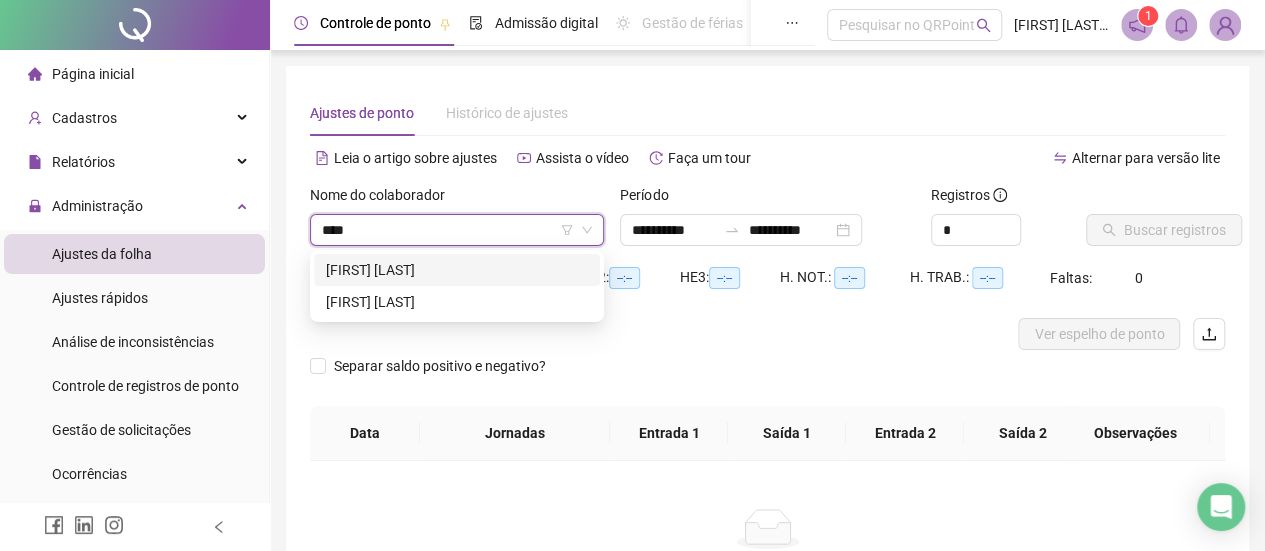 type on "*****" 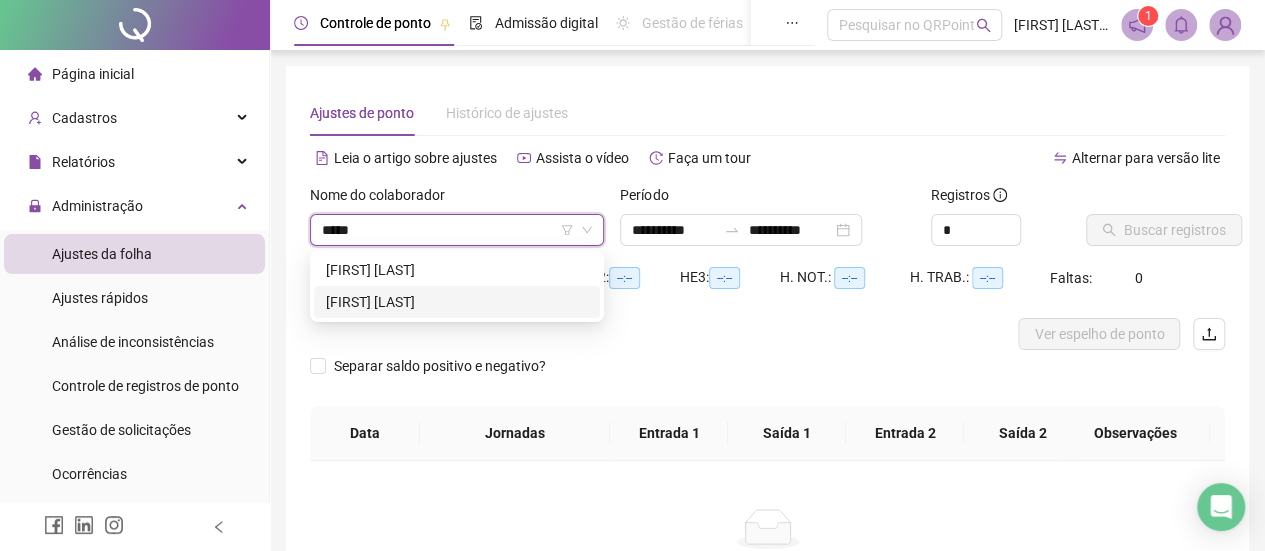 click on "[FIRST] [LAST]" at bounding box center (457, 302) 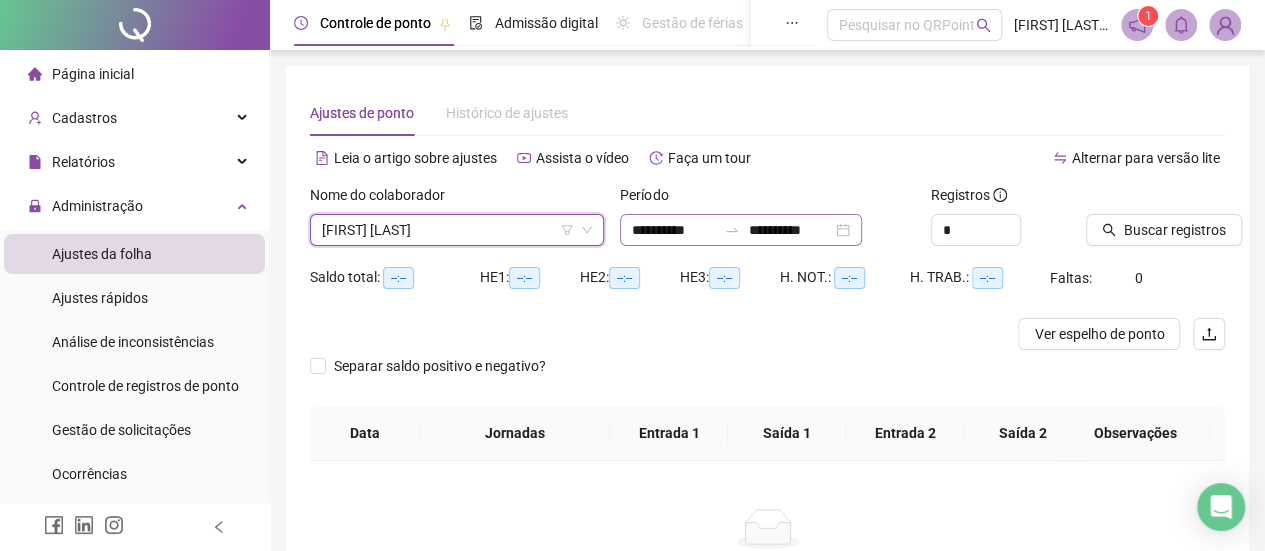 click on "**********" at bounding box center (741, 230) 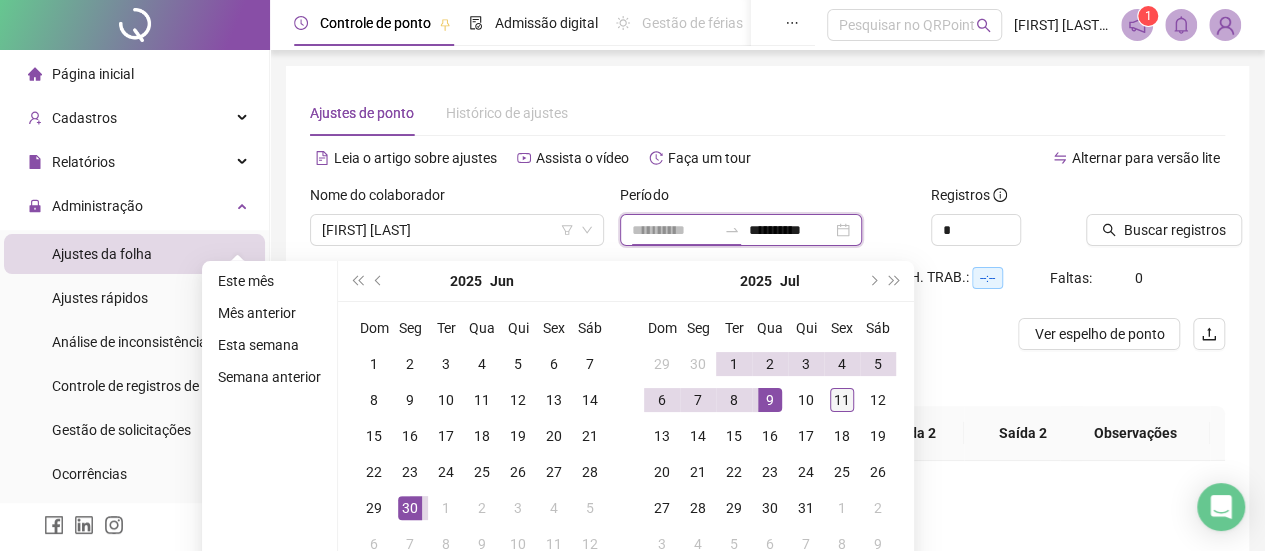type on "**********" 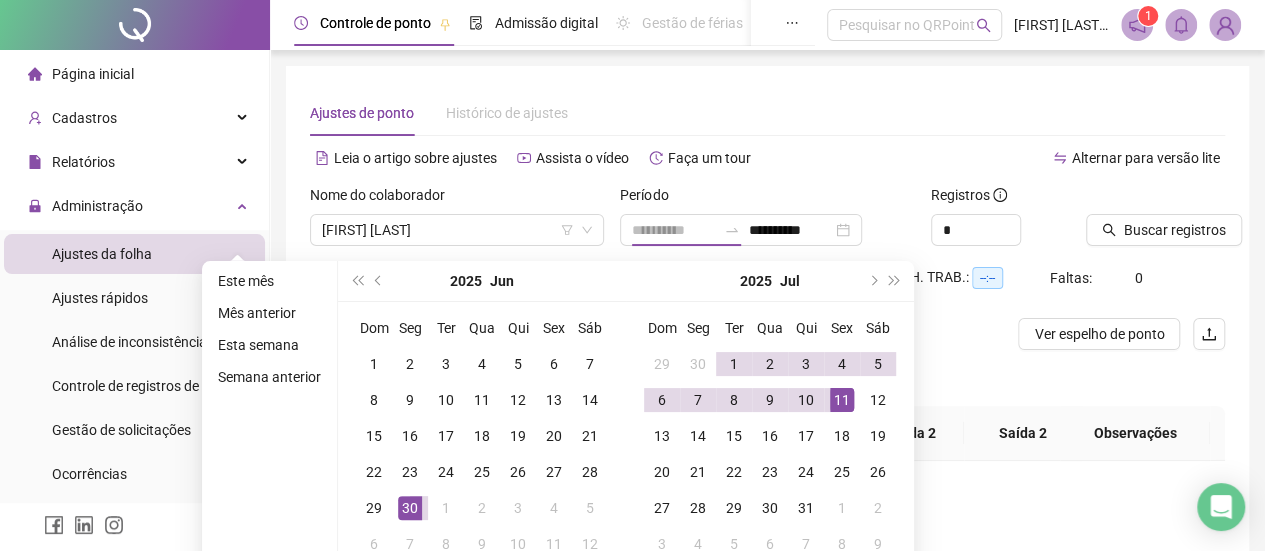 click on "11" at bounding box center (842, 400) 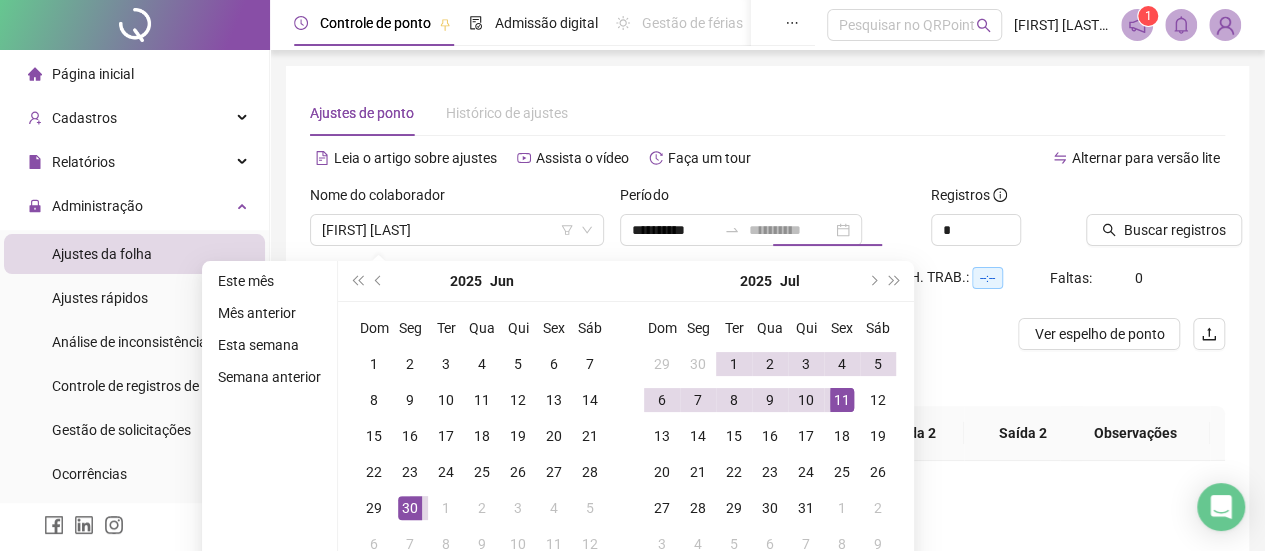 click on "11" at bounding box center [842, 400] 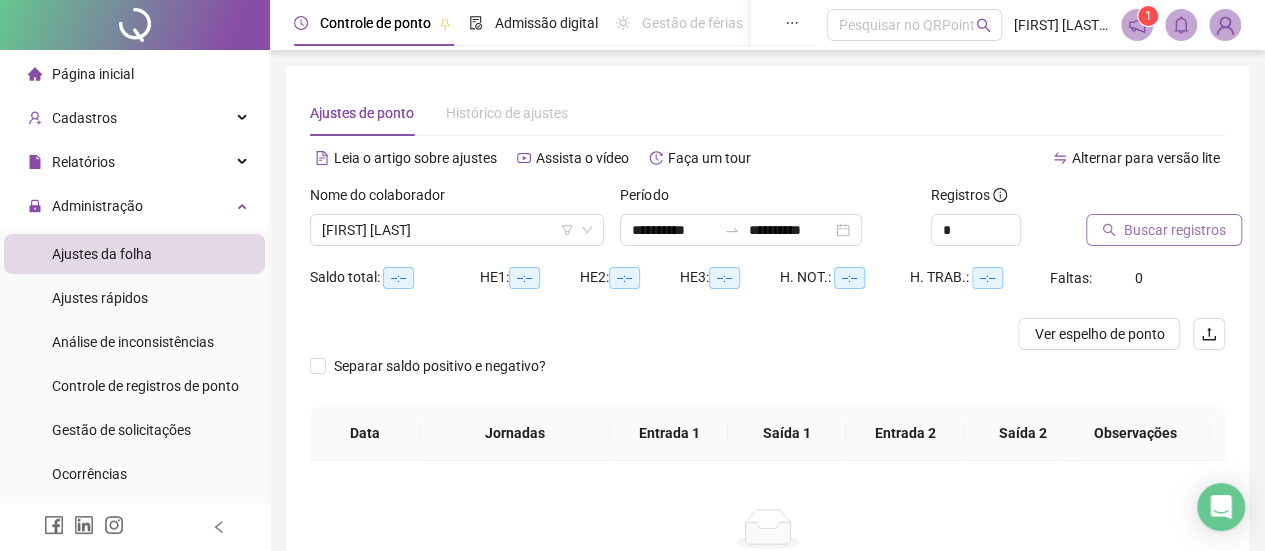 click on "Buscar registros" at bounding box center [1175, 230] 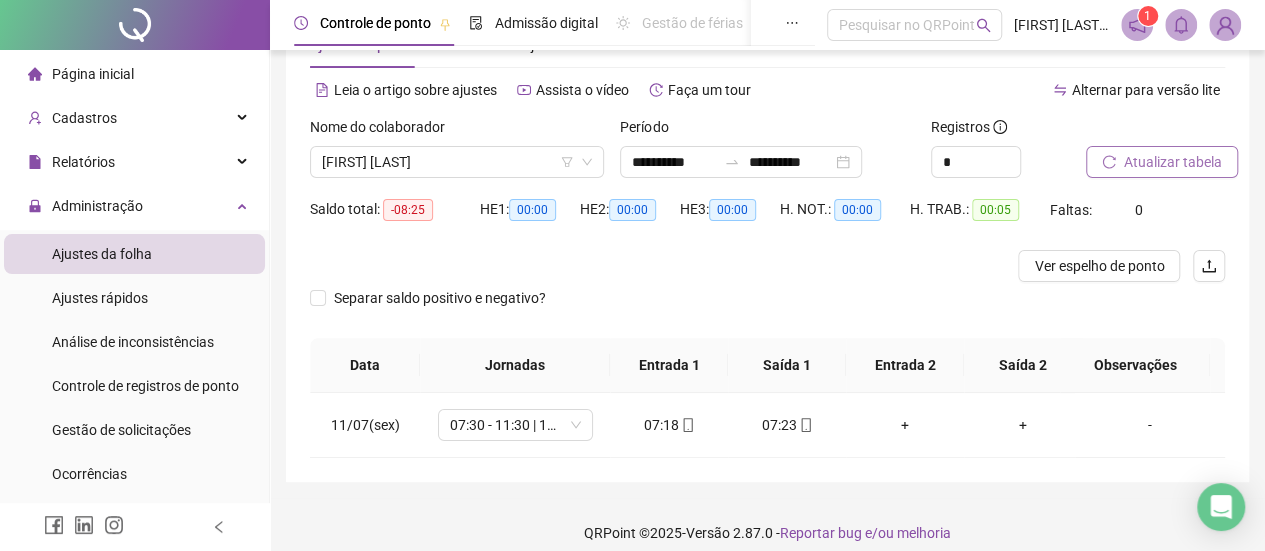 scroll, scrollTop: 99, scrollLeft: 0, axis: vertical 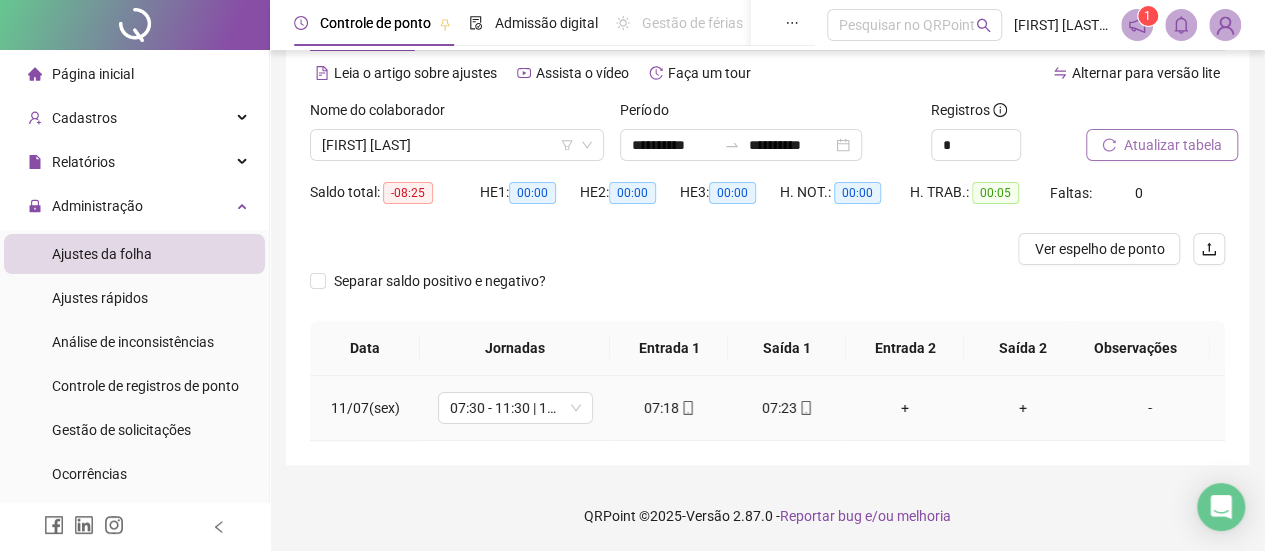 click on "07:18" at bounding box center [669, 408] 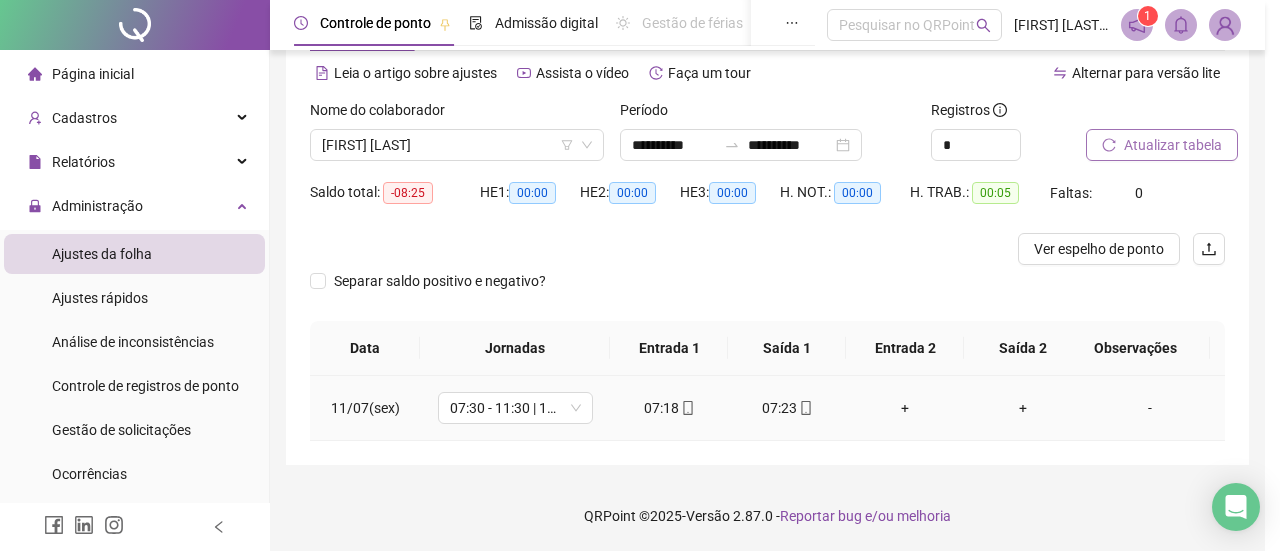 type on "**********" 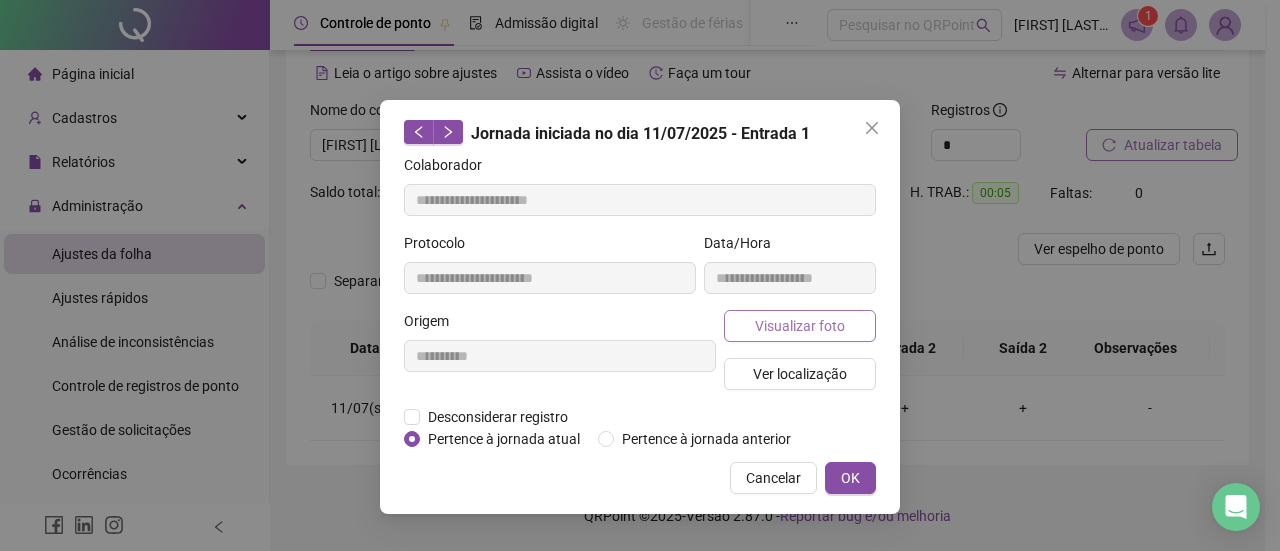 click on "Visualizar foto" at bounding box center [800, 326] 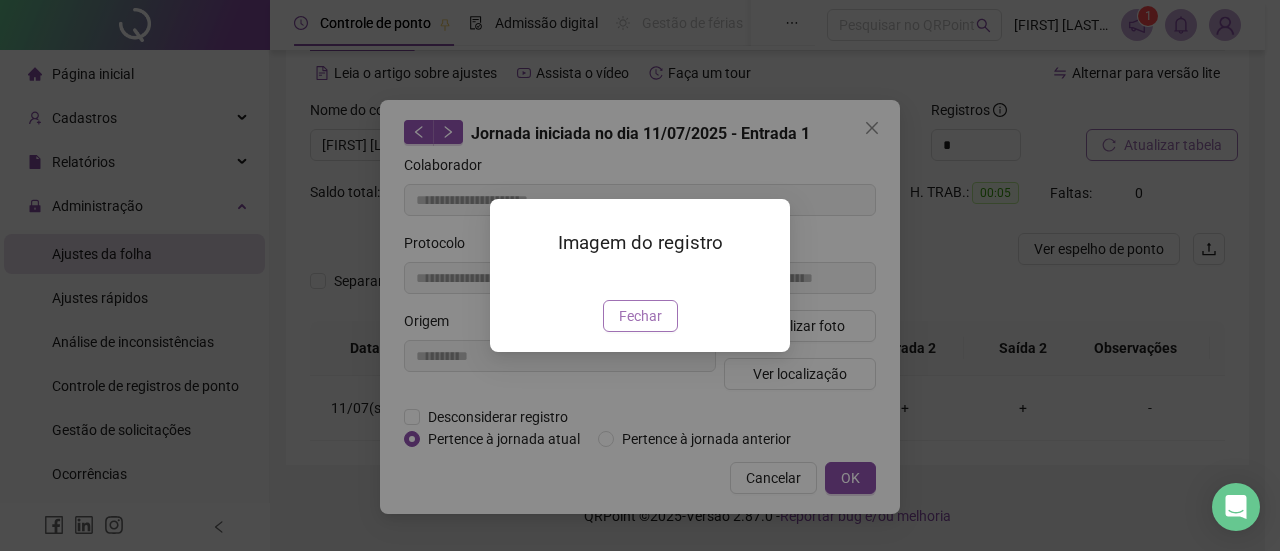 click on "Fechar" at bounding box center (640, 316) 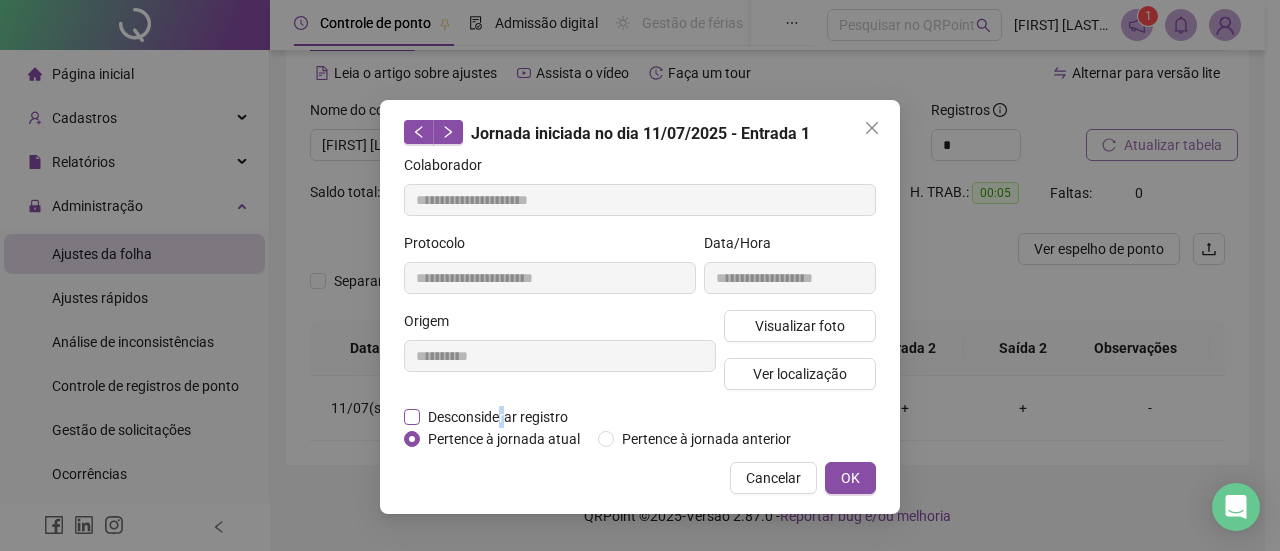 click on "Desconsiderar registro" at bounding box center [498, 417] 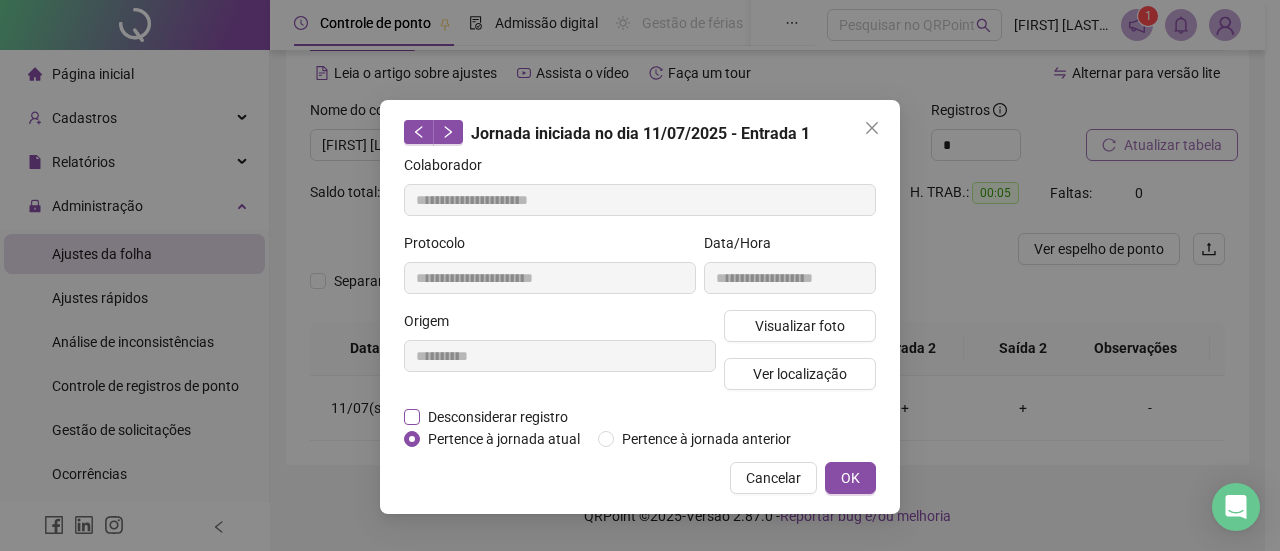 click on "Desconsiderar registro" at bounding box center (498, 417) 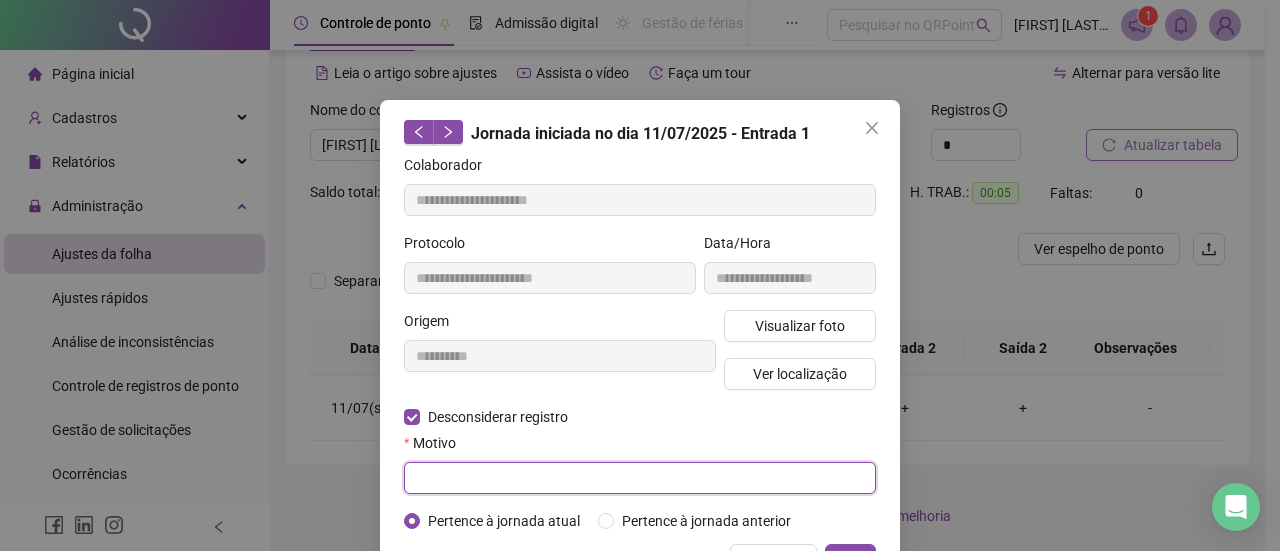 click at bounding box center (640, 478) 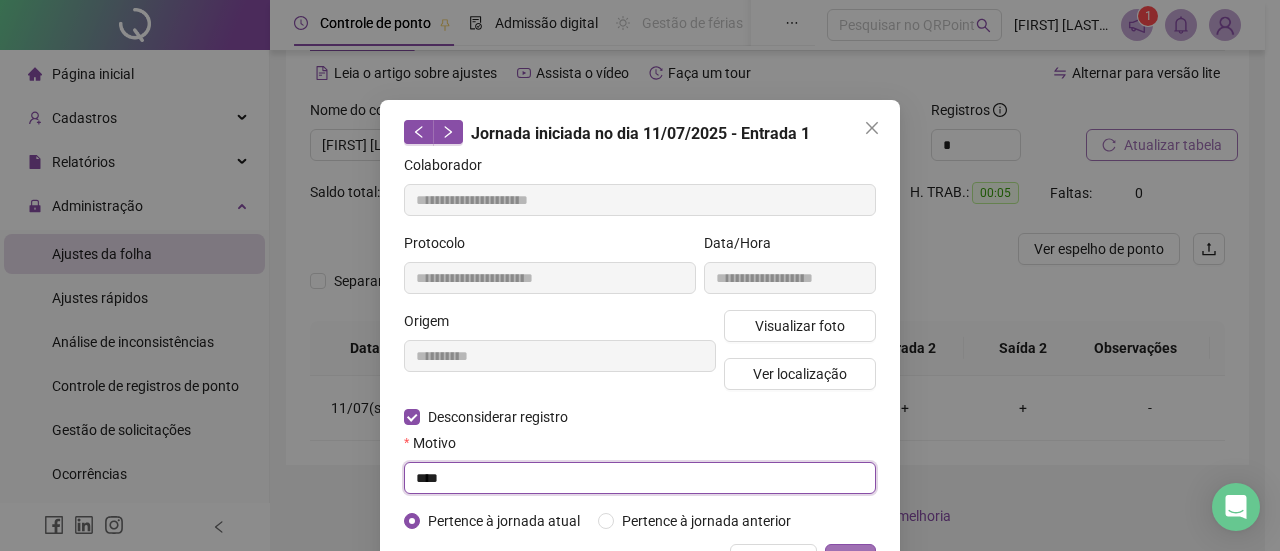 type on "****" 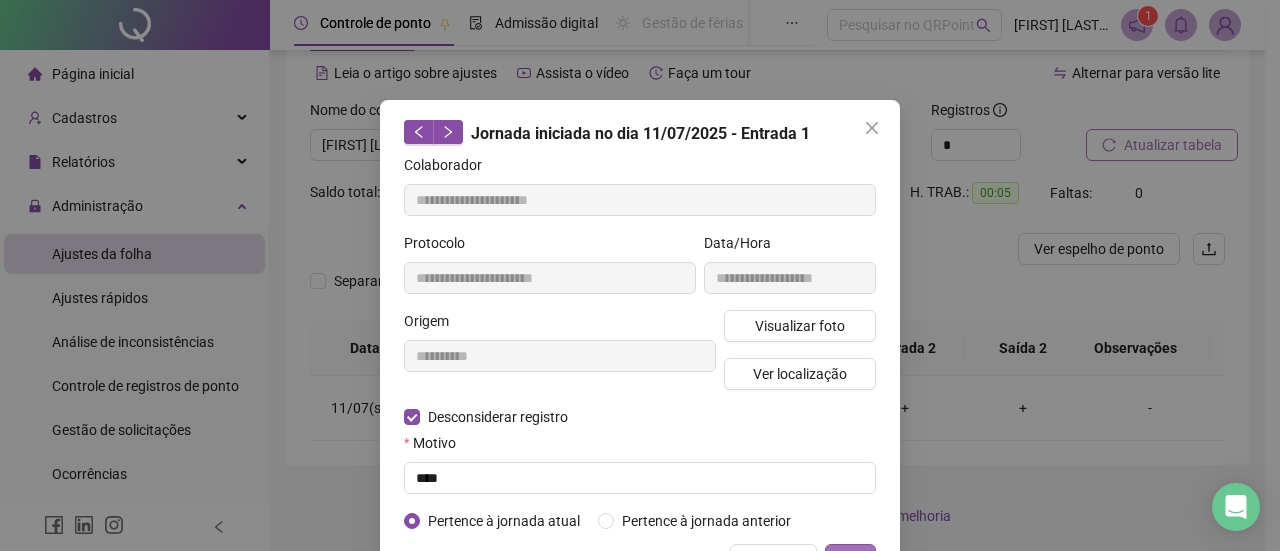 click on "OK" at bounding box center (850, 560) 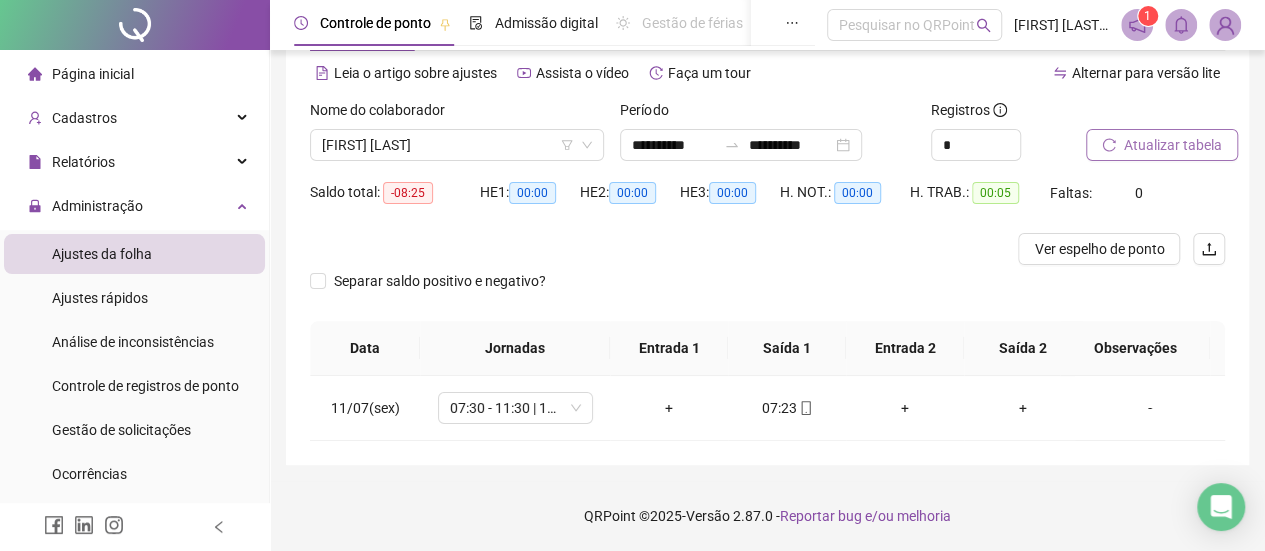 click on "Atualizar tabela" at bounding box center [1173, 145] 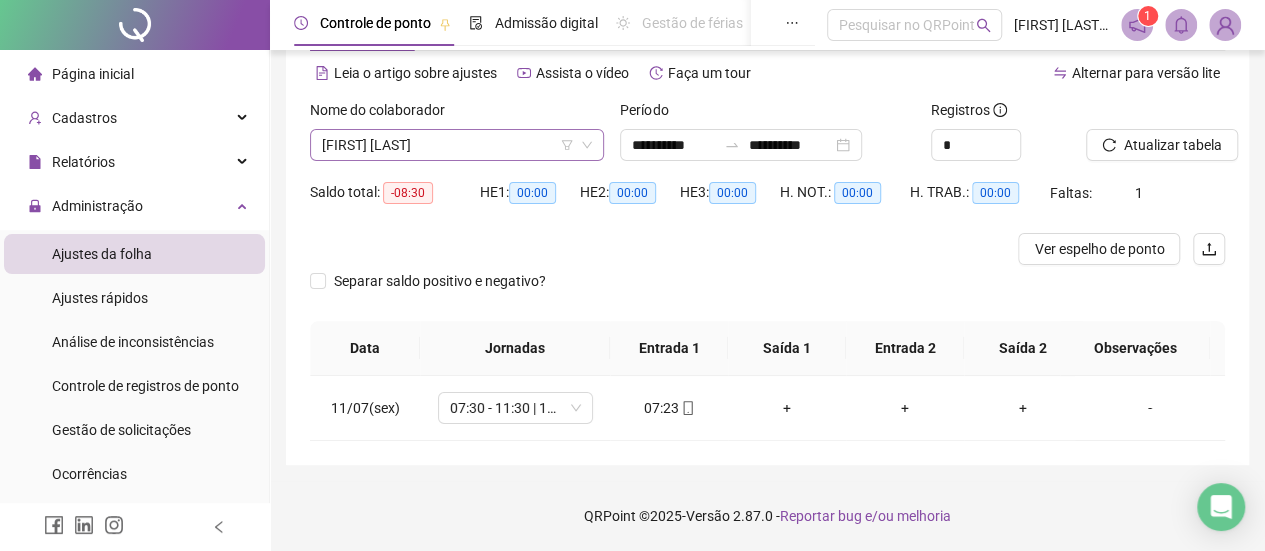 click on "[FIRST] [LAST]" at bounding box center [457, 145] 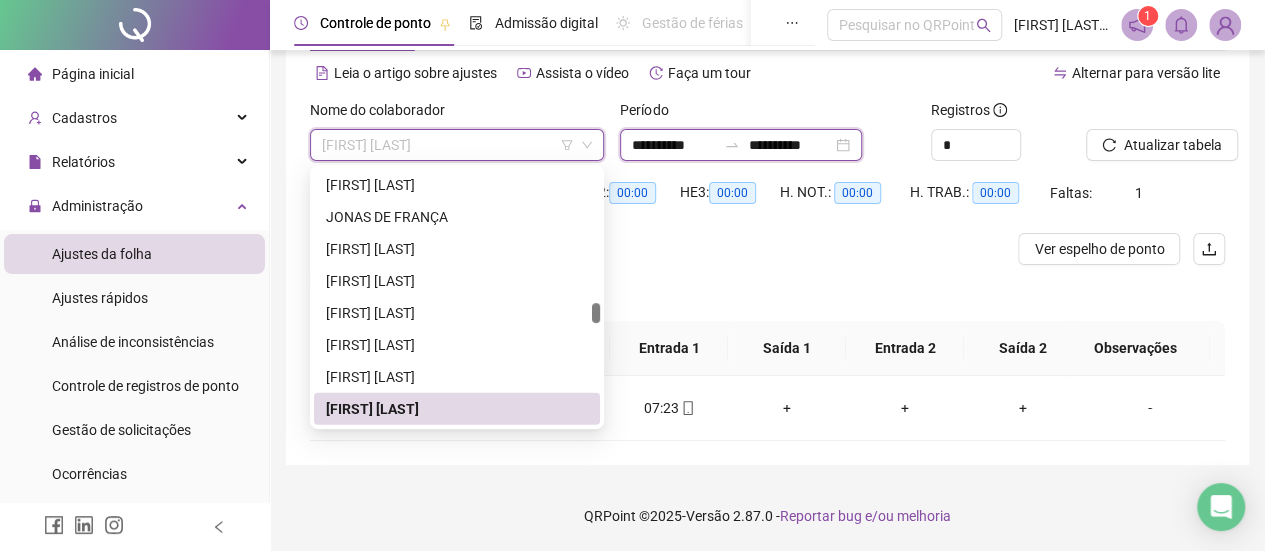 click on "**********" at bounding box center [674, 145] 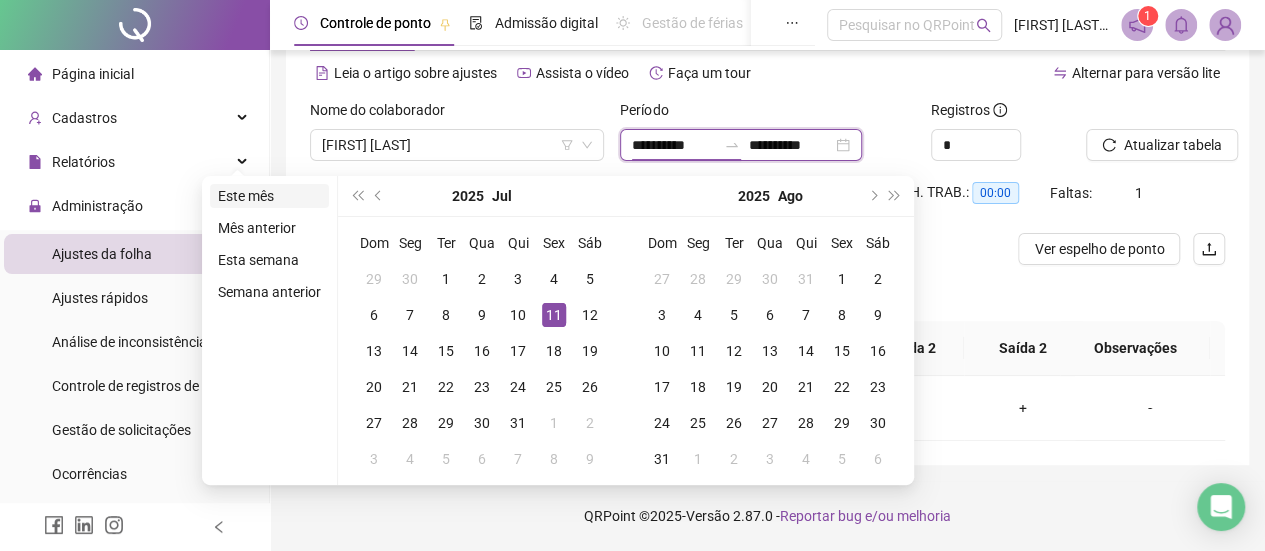 type on "**********" 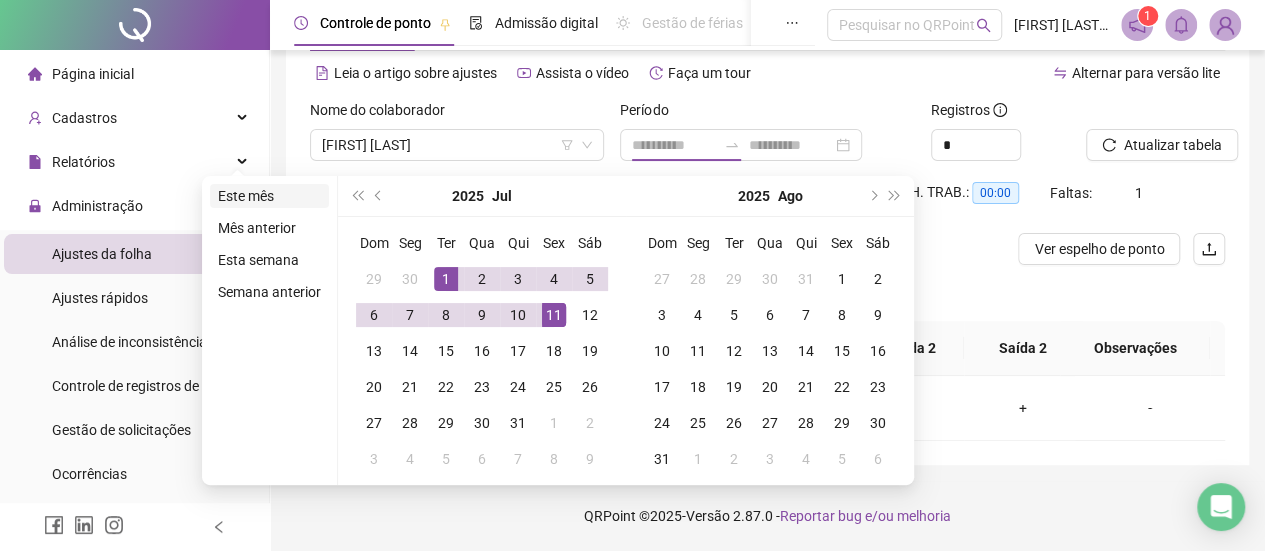click on "Este mês" at bounding box center [269, 196] 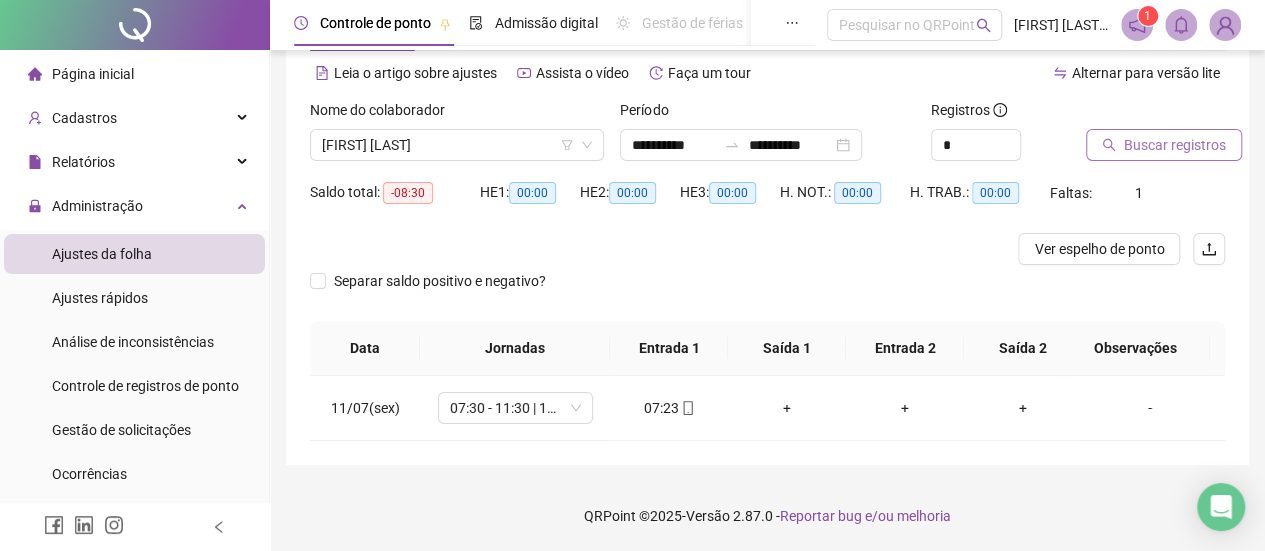 click on "Buscar registros" at bounding box center (1164, 145) 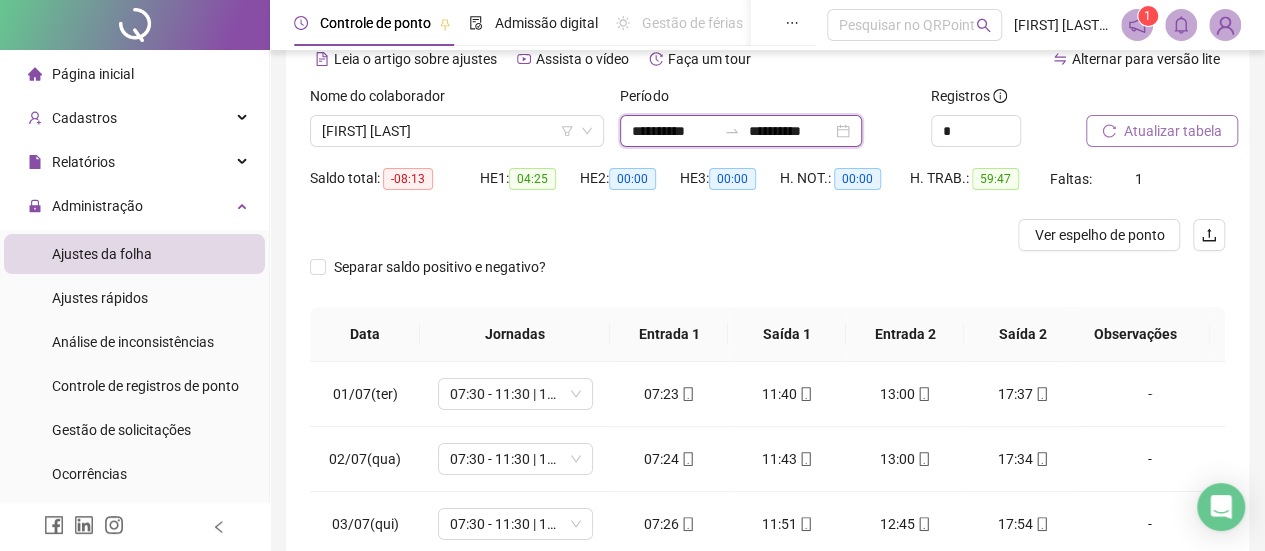 click on "**********" at bounding box center [674, 131] 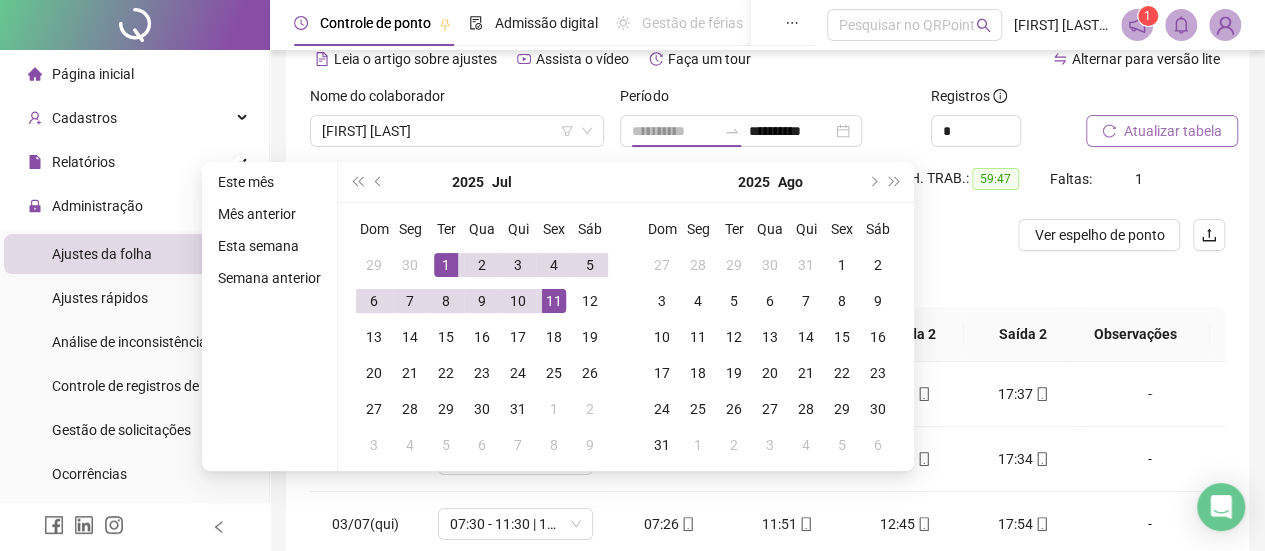 click on "1" at bounding box center (446, 265) 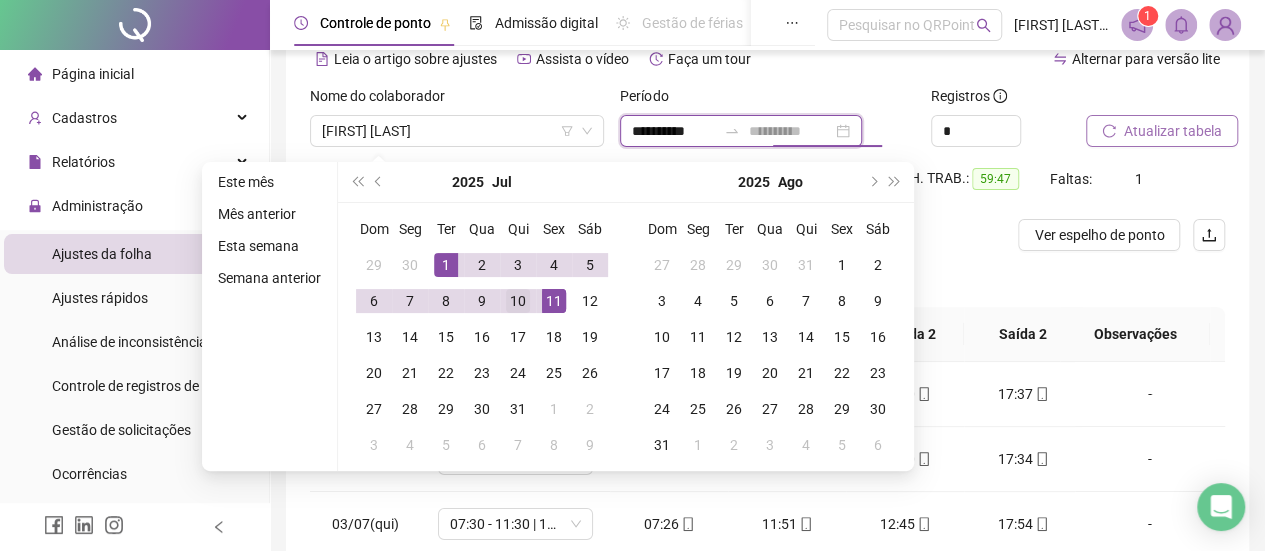 type on "**********" 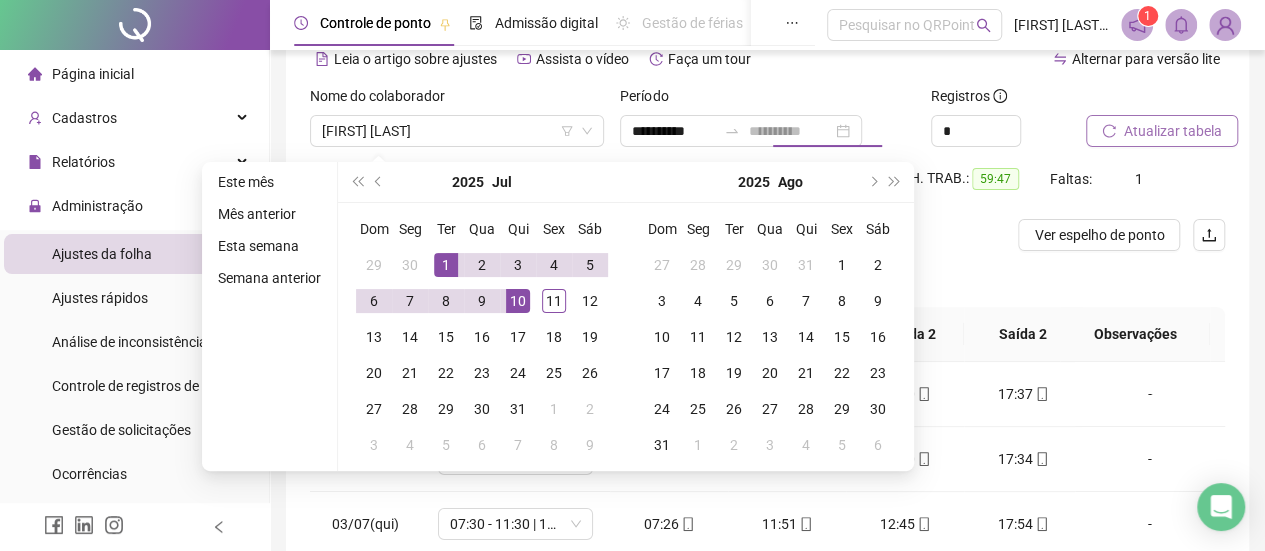 click on "10" at bounding box center (518, 301) 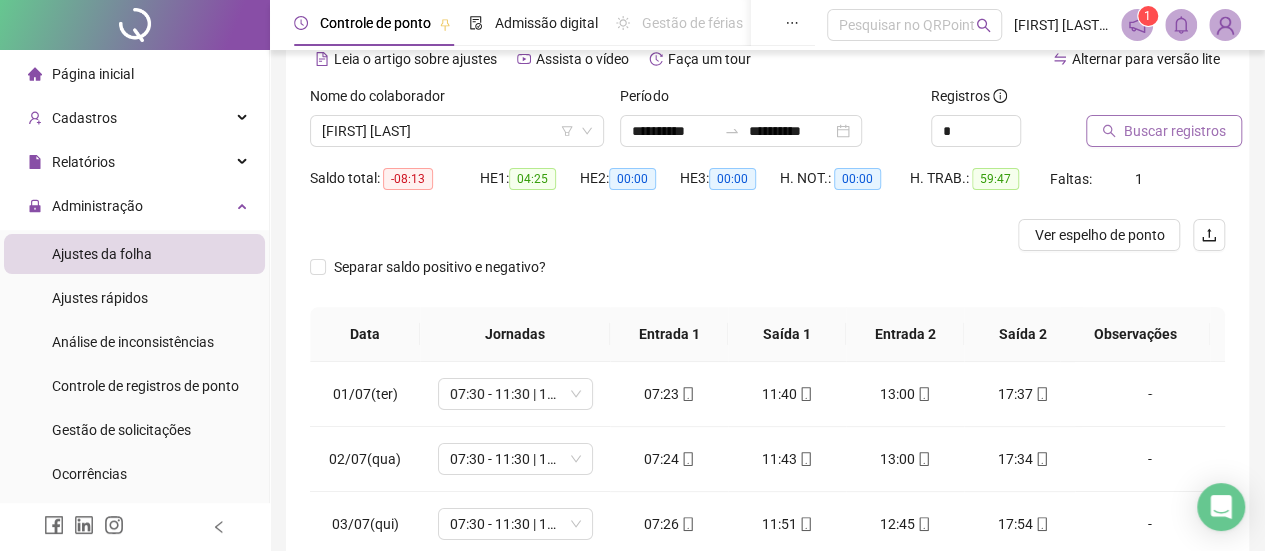 click on "Buscar registros" at bounding box center (1175, 131) 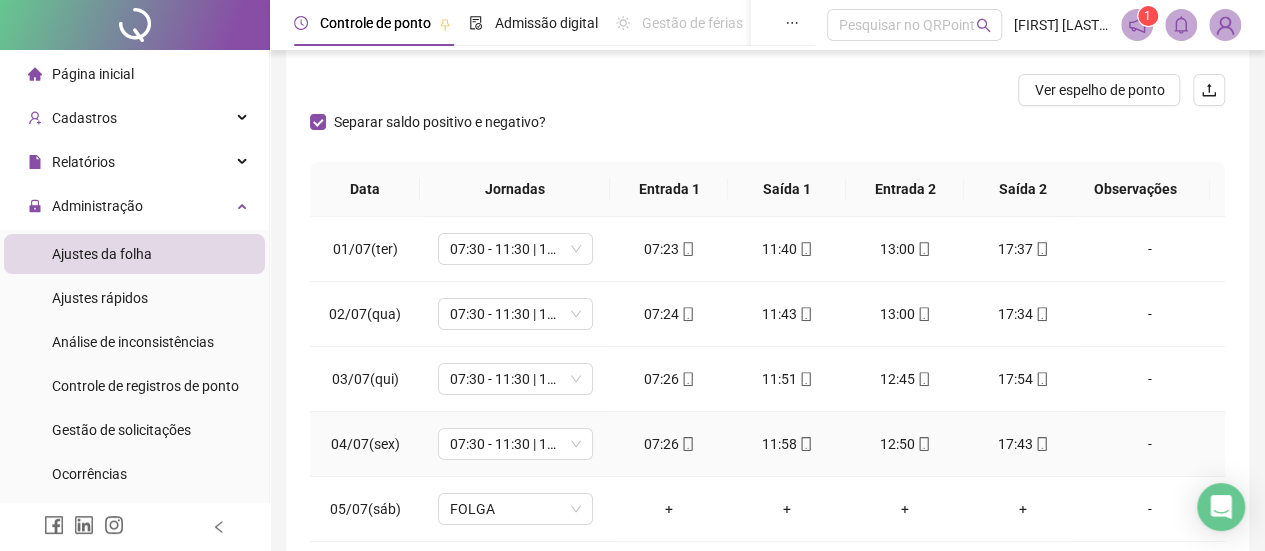 scroll, scrollTop: 400, scrollLeft: 0, axis: vertical 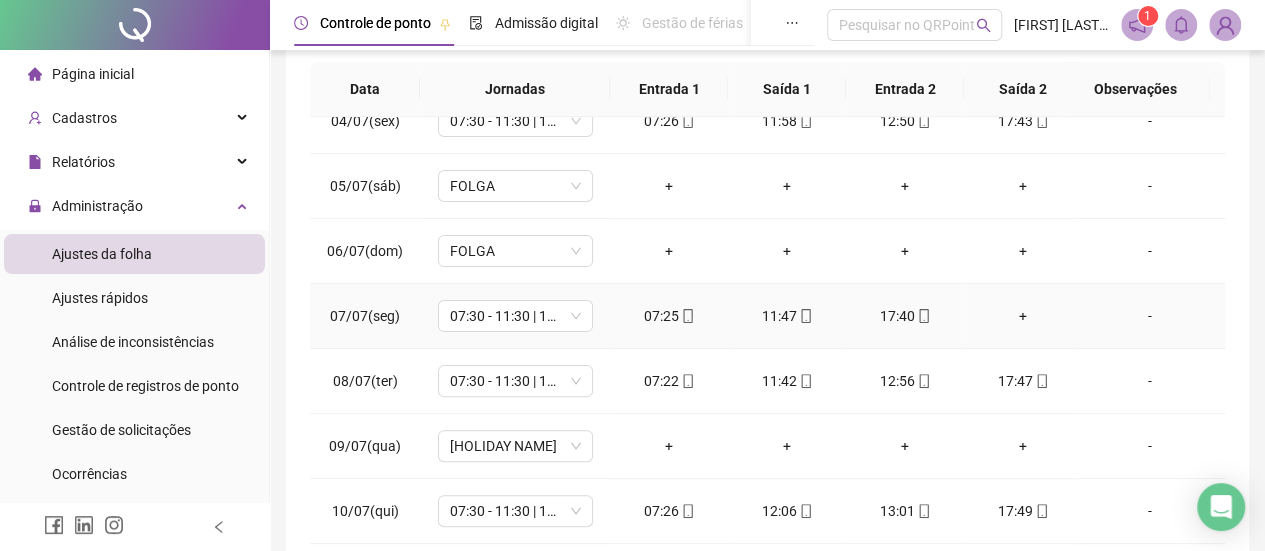 click on "+" at bounding box center [1023, 316] 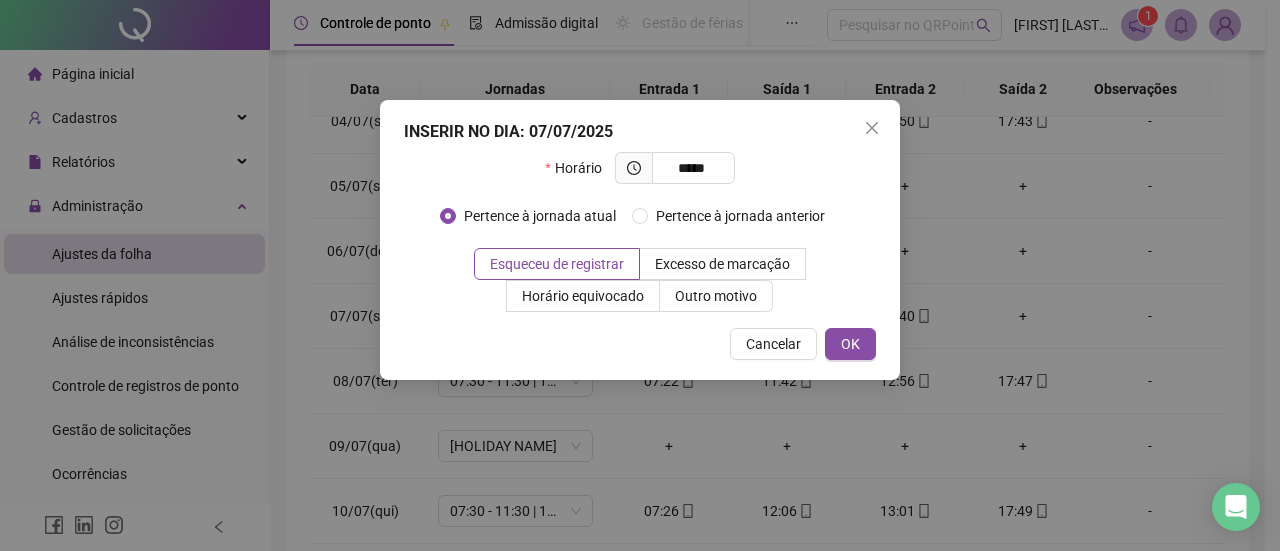 type on "*****" 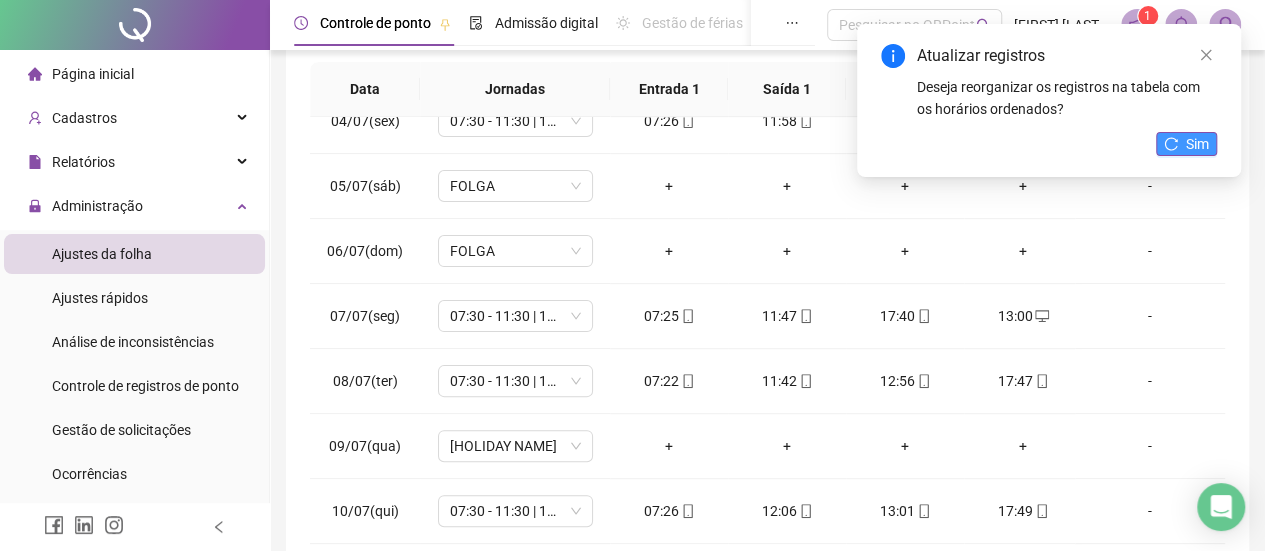 click on "Sim" at bounding box center (1186, 144) 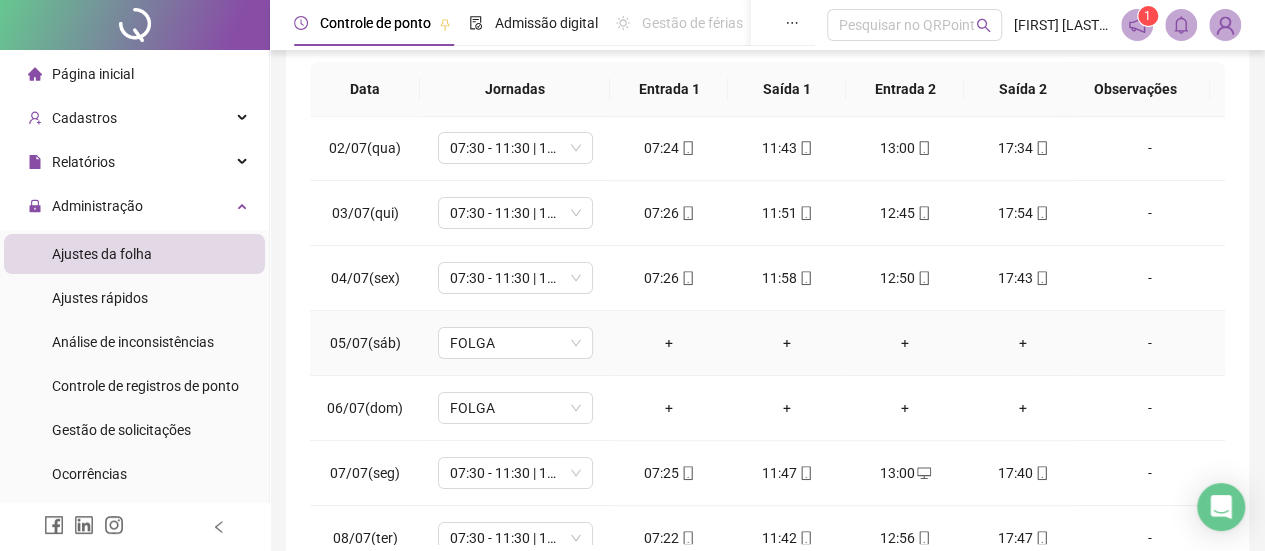 scroll, scrollTop: 0, scrollLeft: 0, axis: both 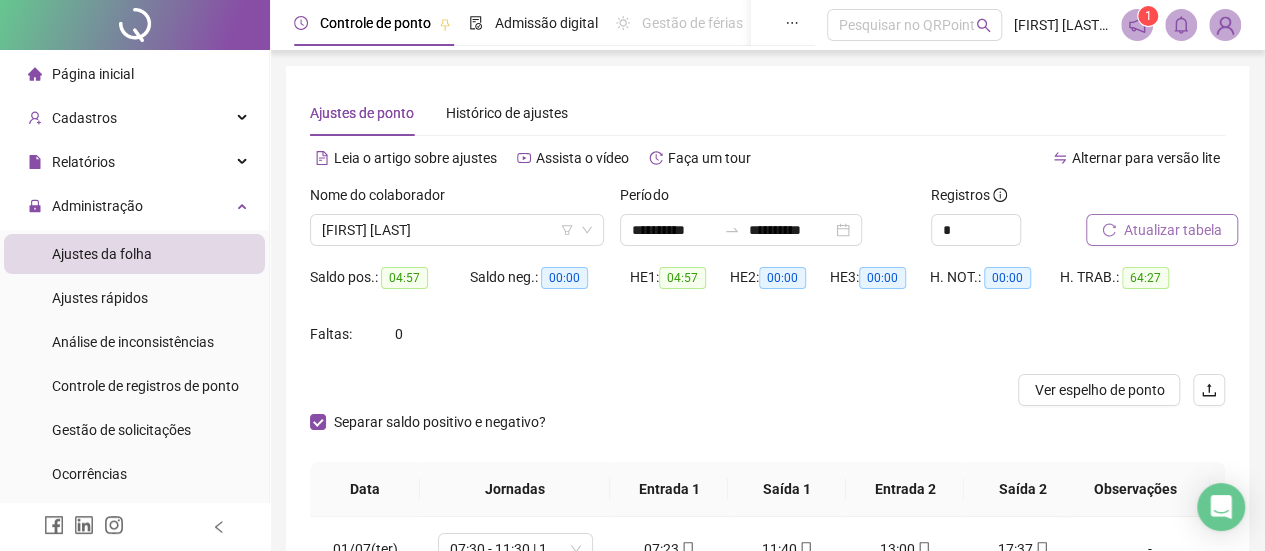 click 